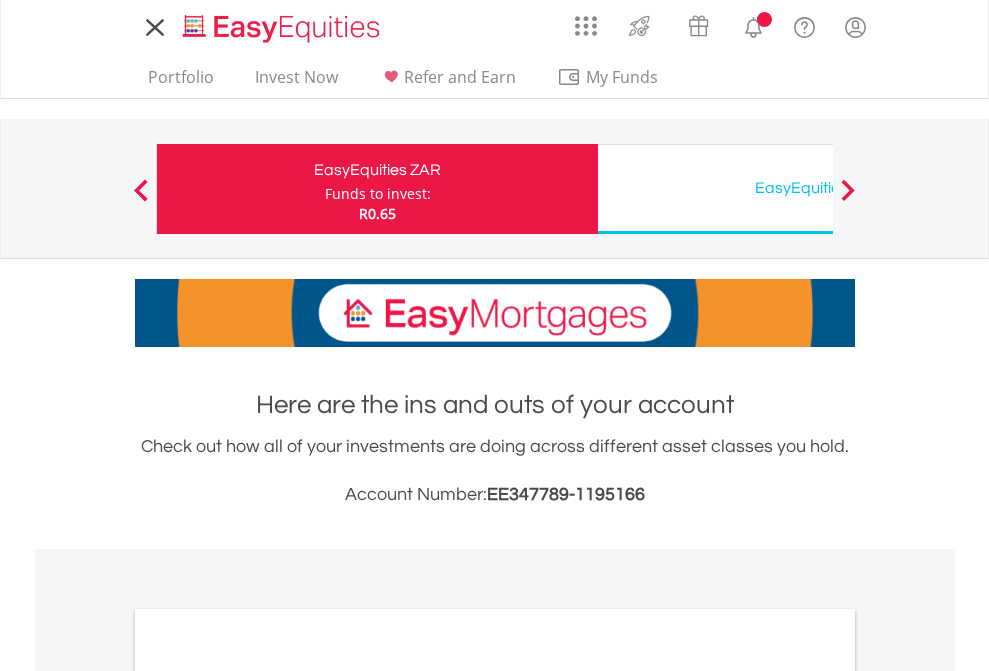 scroll, scrollTop: 0, scrollLeft: 0, axis: both 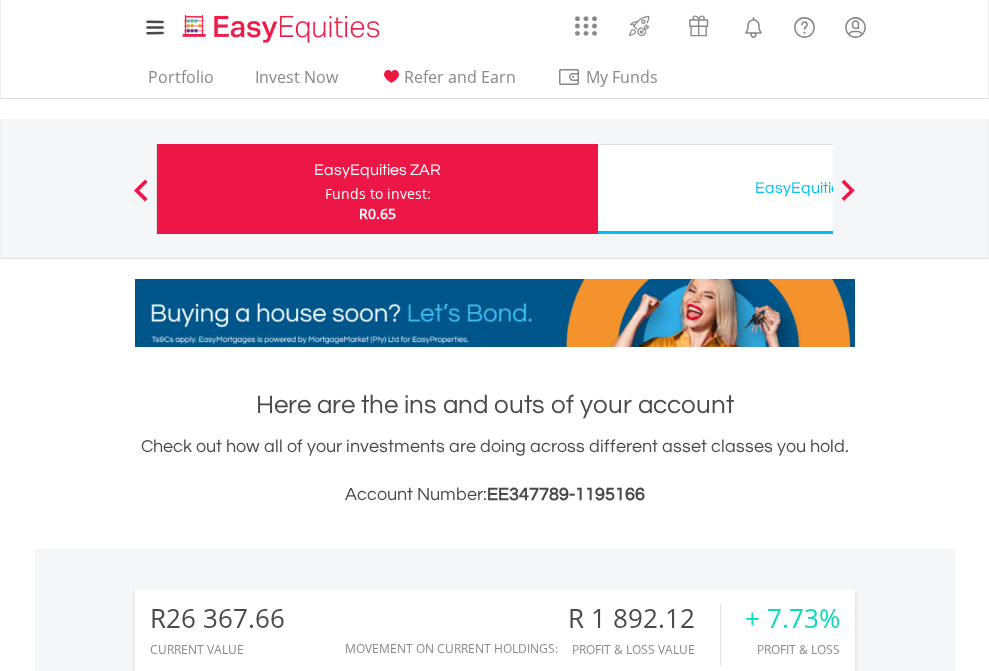 click on "Funds to invest:" at bounding box center [378, 194] 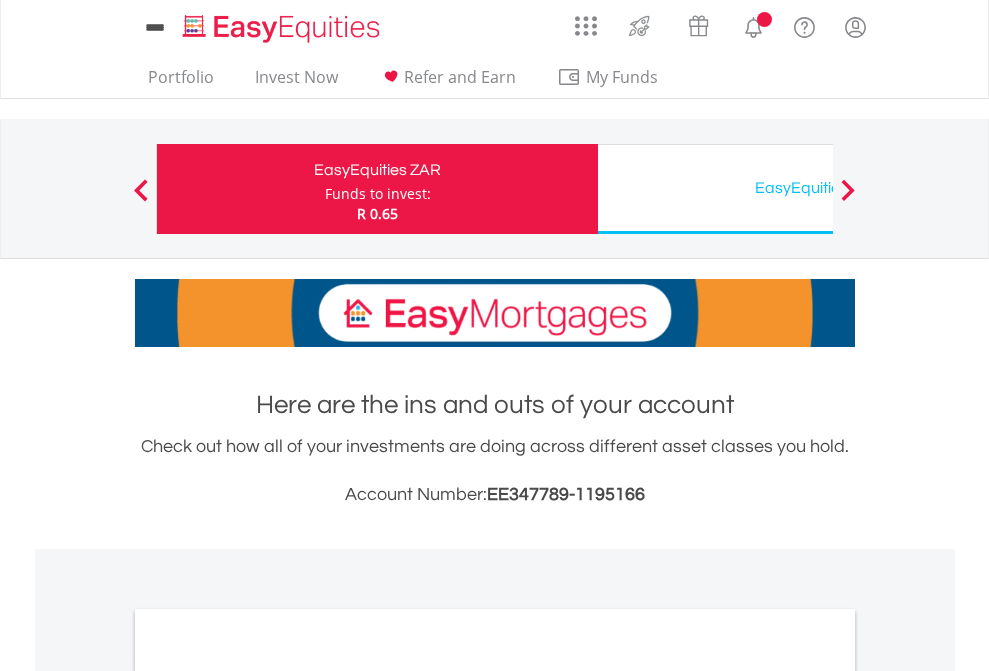 scroll, scrollTop: 0, scrollLeft: 0, axis: both 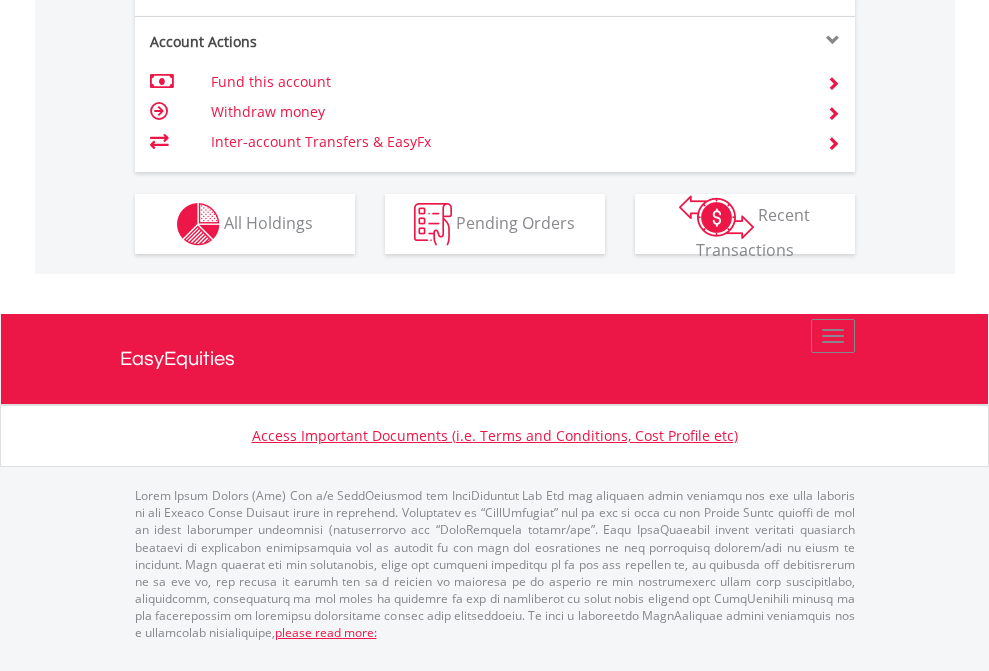 click on "Investment types" at bounding box center [706, -337] 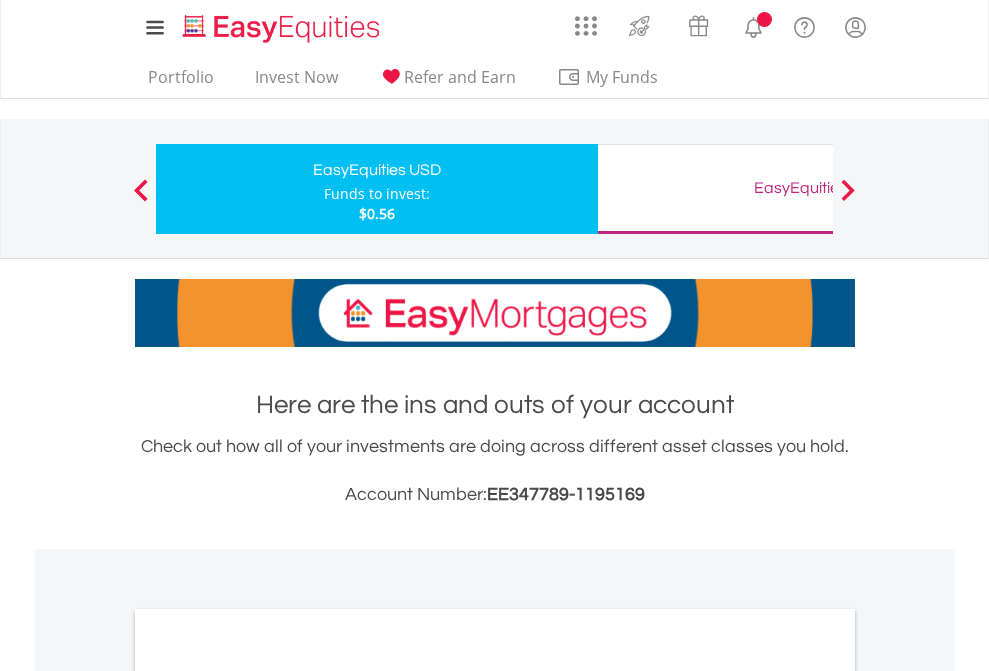scroll, scrollTop: 0, scrollLeft: 0, axis: both 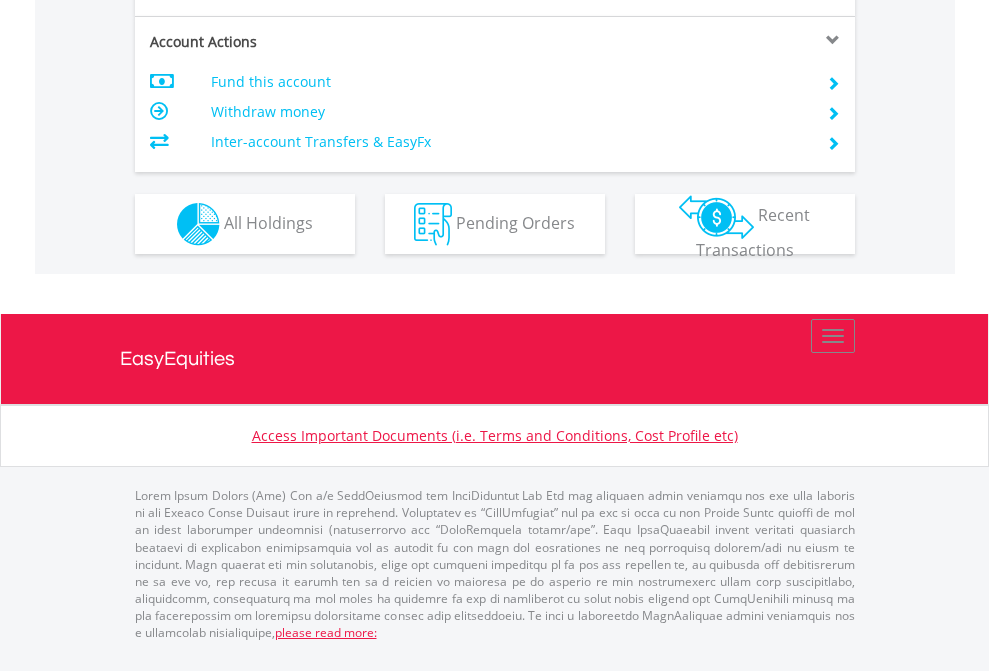 click on "Investment types" at bounding box center [706, -337] 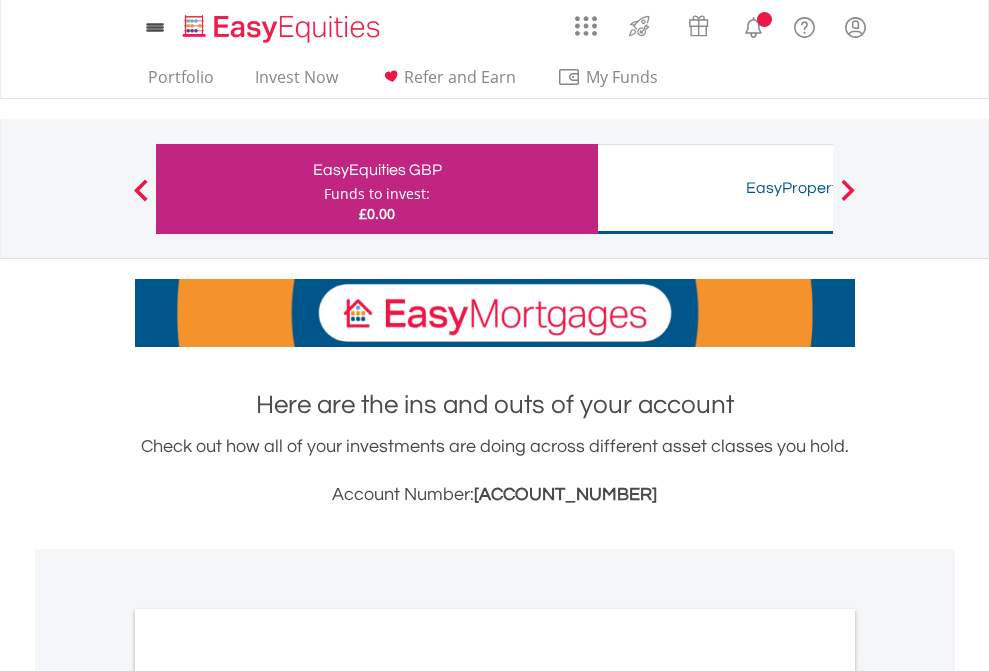 scroll, scrollTop: 0, scrollLeft: 0, axis: both 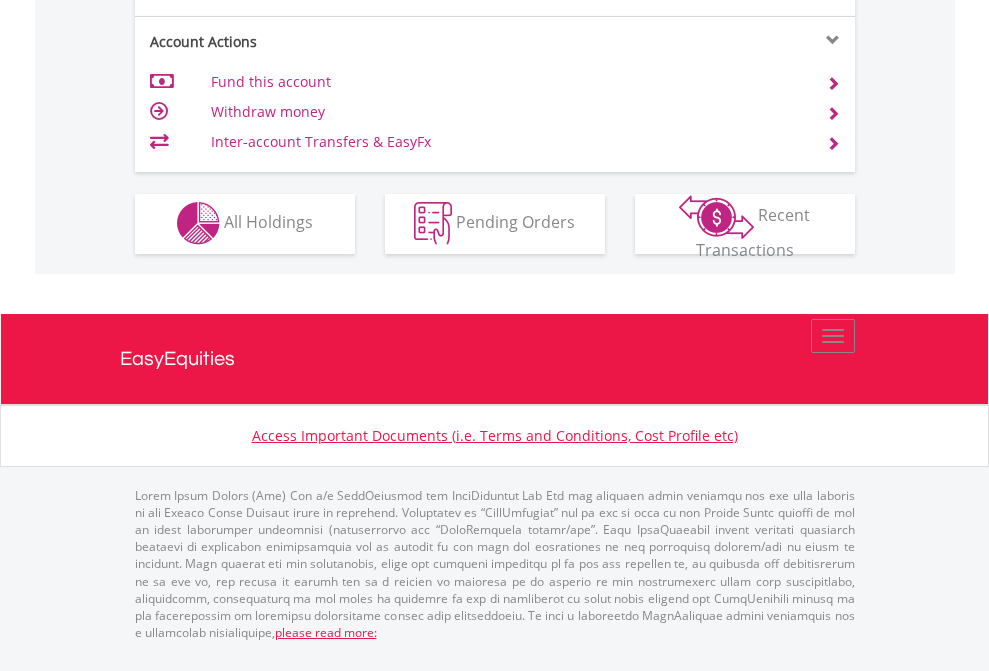click on "Investment types" at bounding box center (706, -353) 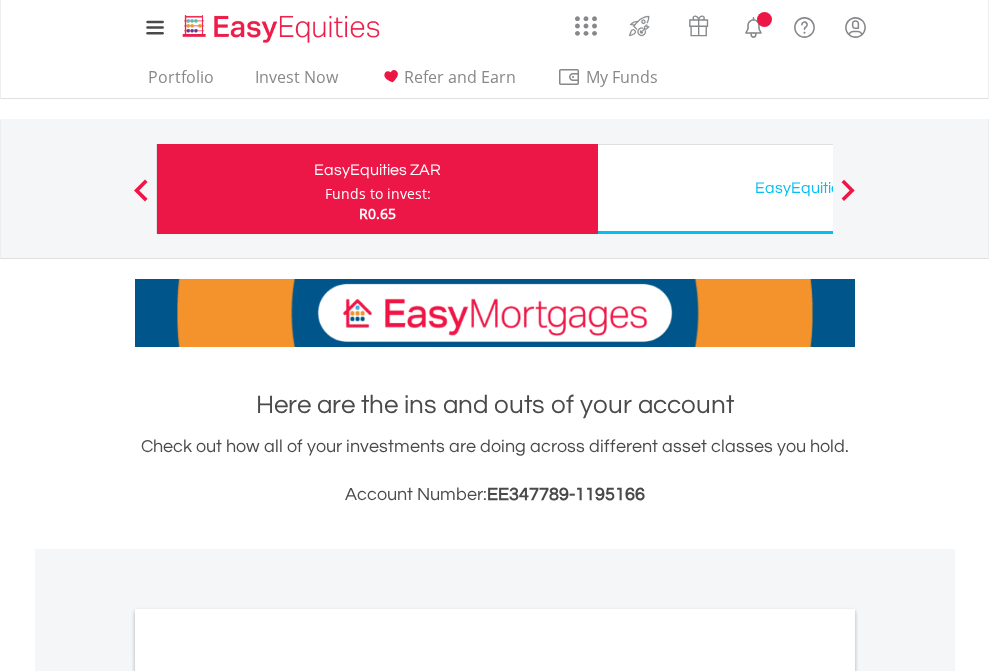 scroll, scrollTop: 0, scrollLeft: 0, axis: both 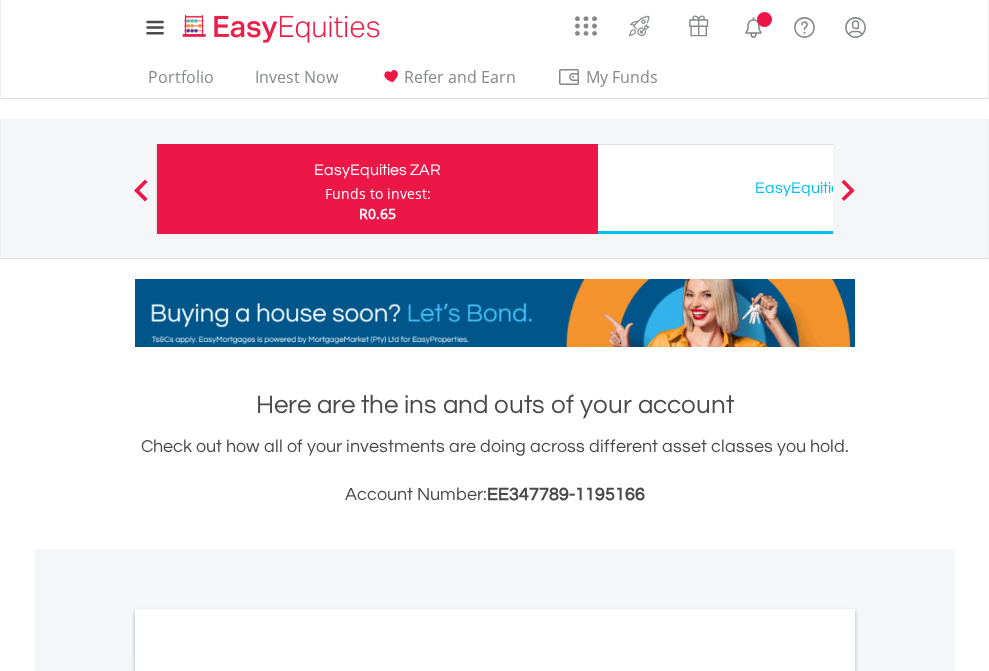click on "All Holdings" at bounding box center [268, 1096] 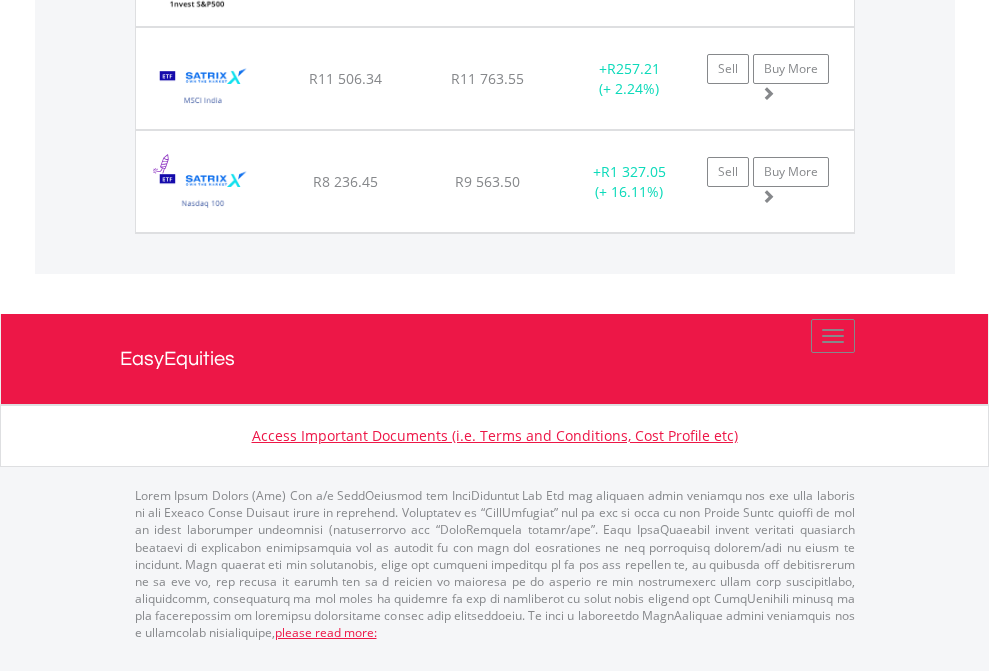 scroll, scrollTop: 2225, scrollLeft: 0, axis: vertical 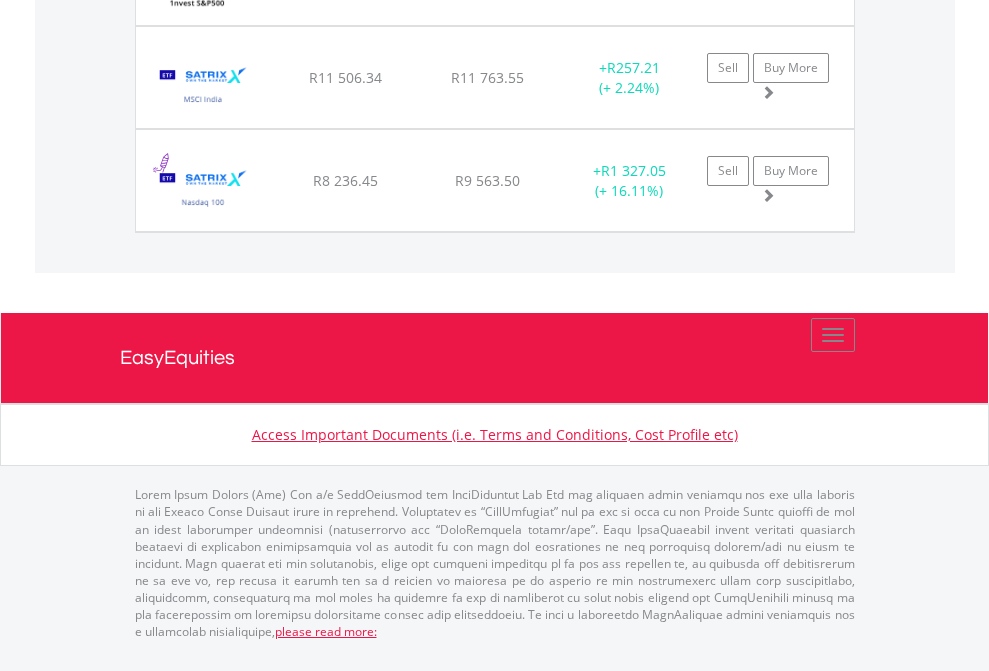 click on "EasyEquities USD" at bounding box center (818, -1545) 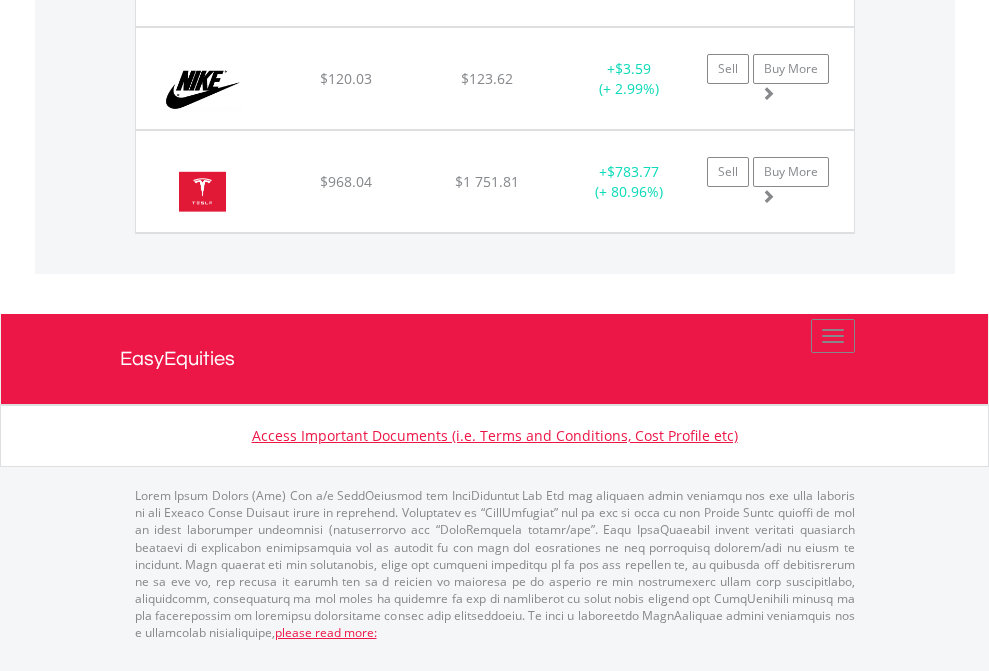 scroll, scrollTop: 2225, scrollLeft: 0, axis: vertical 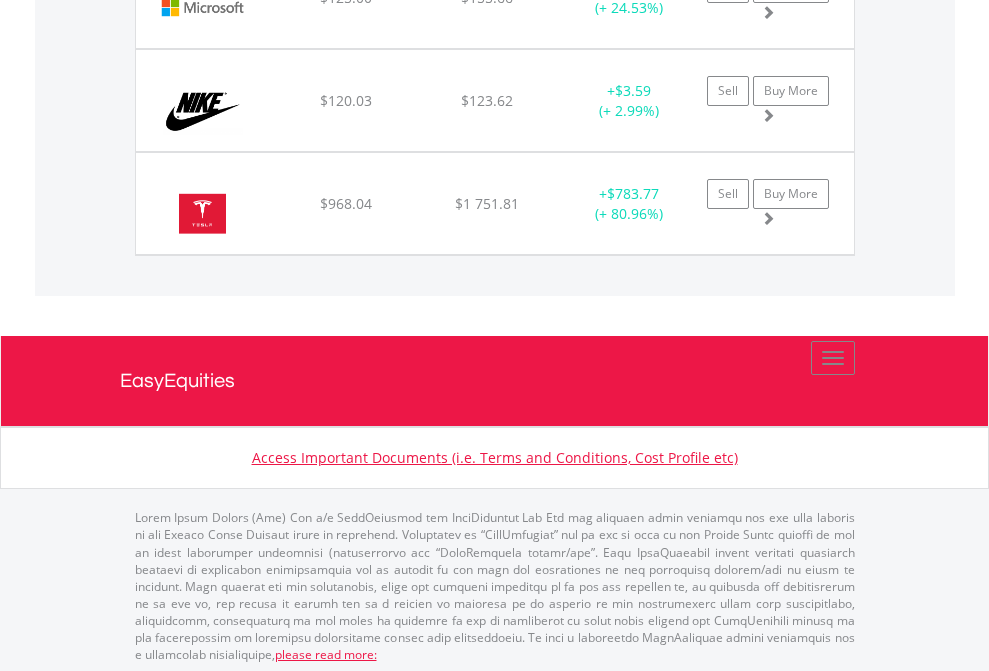 click on "EasyEquities GBP" at bounding box center (818, -2037) 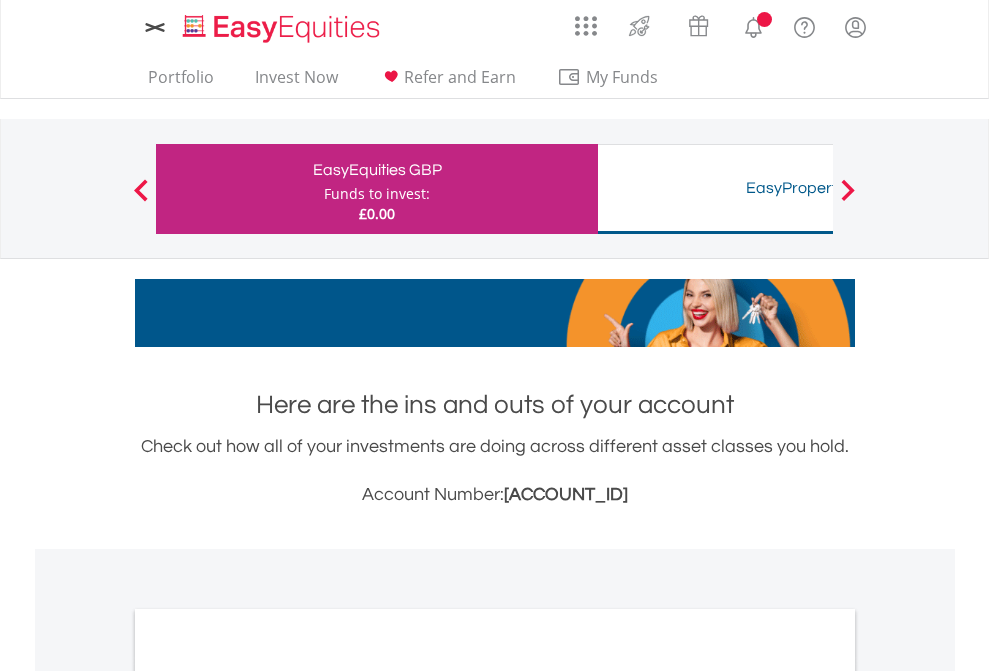 click on "All Holdings" at bounding box center (268, 1096) 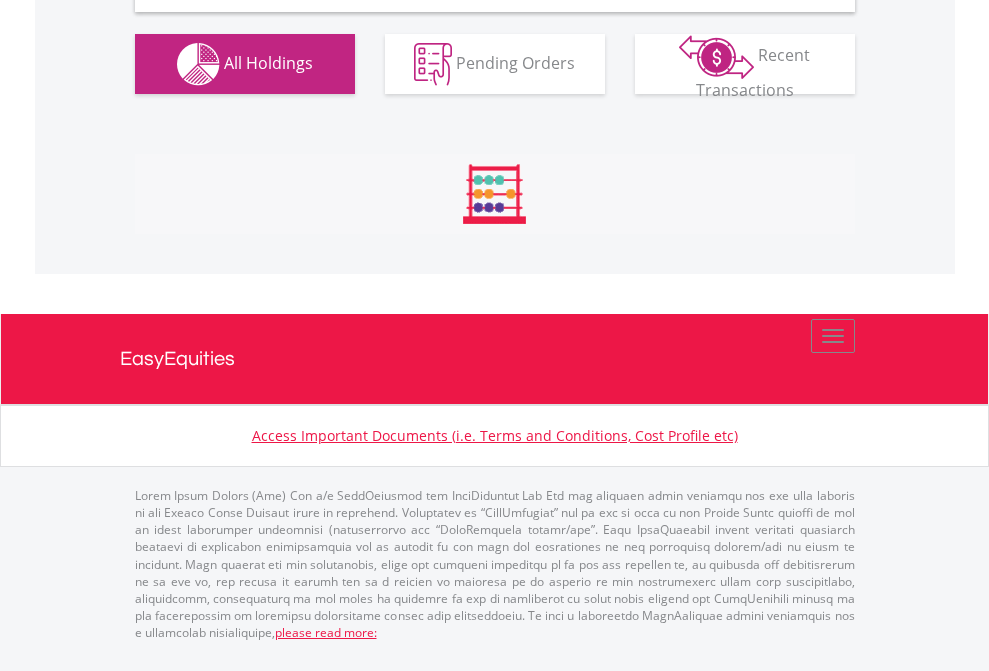 scroll, scrollTop: 1202, scrollLeft: 0, axis: vertical 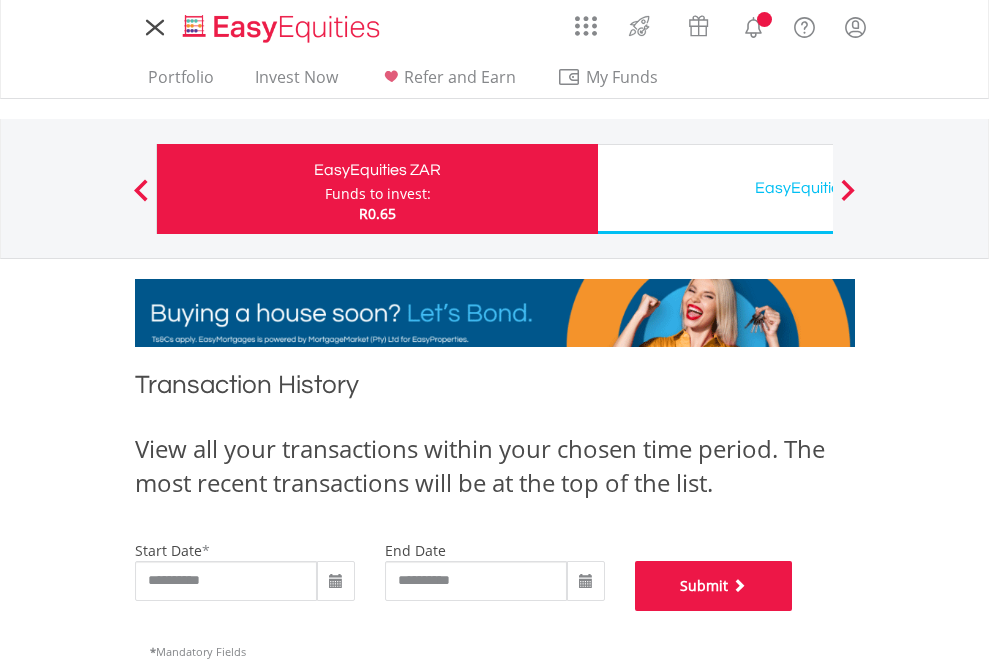 click on "Submit" at bounding box center (714, 586) 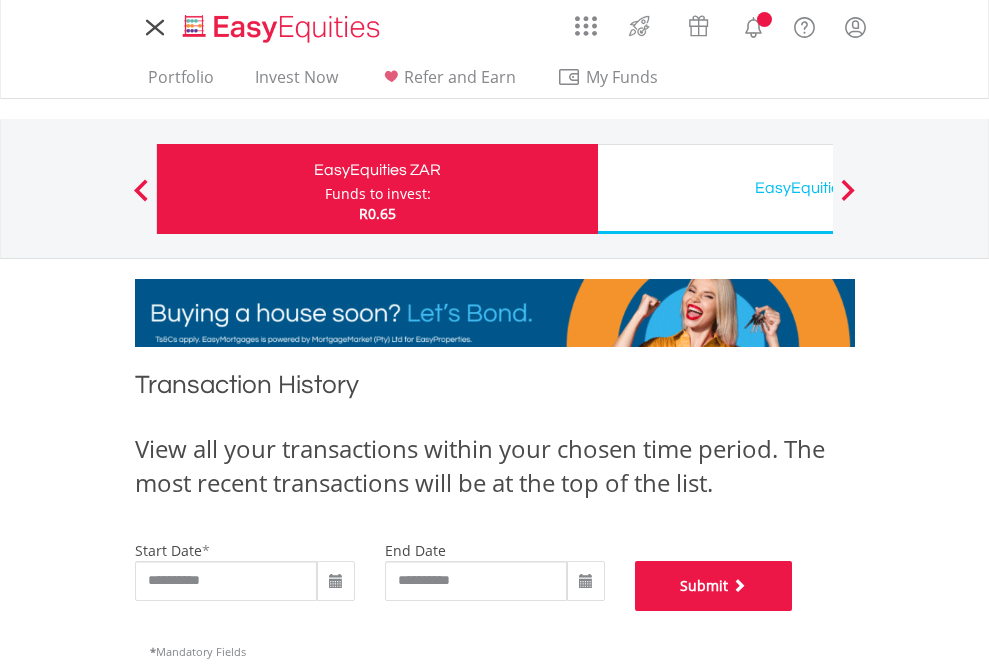 scroll, scrollTop: 811, scrollLeft: 0, axis: vertical 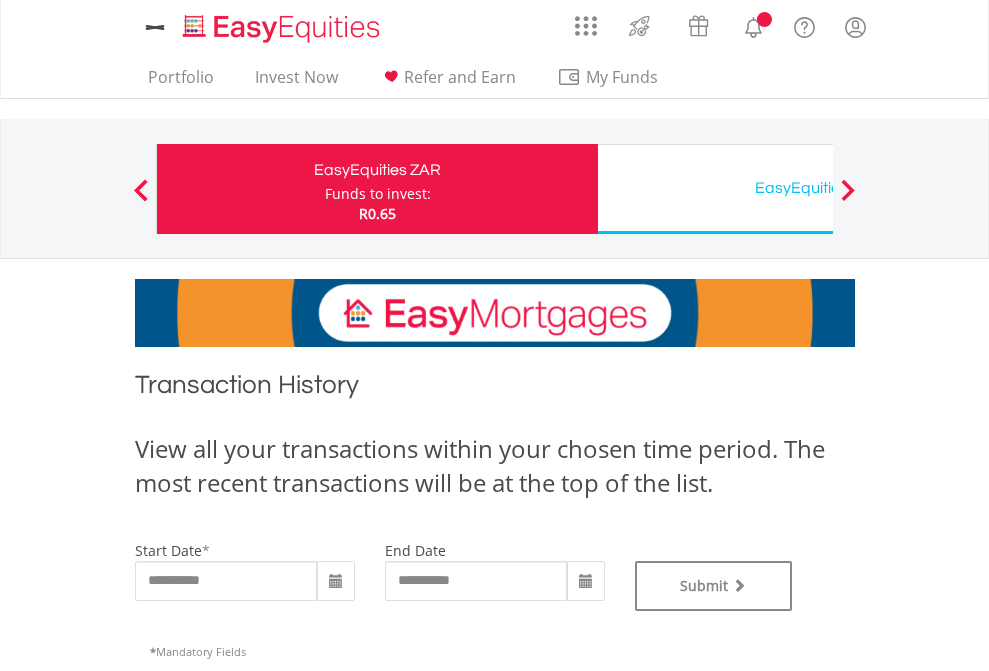click on "EasyEquities USD" at bounding box center [818, 188] 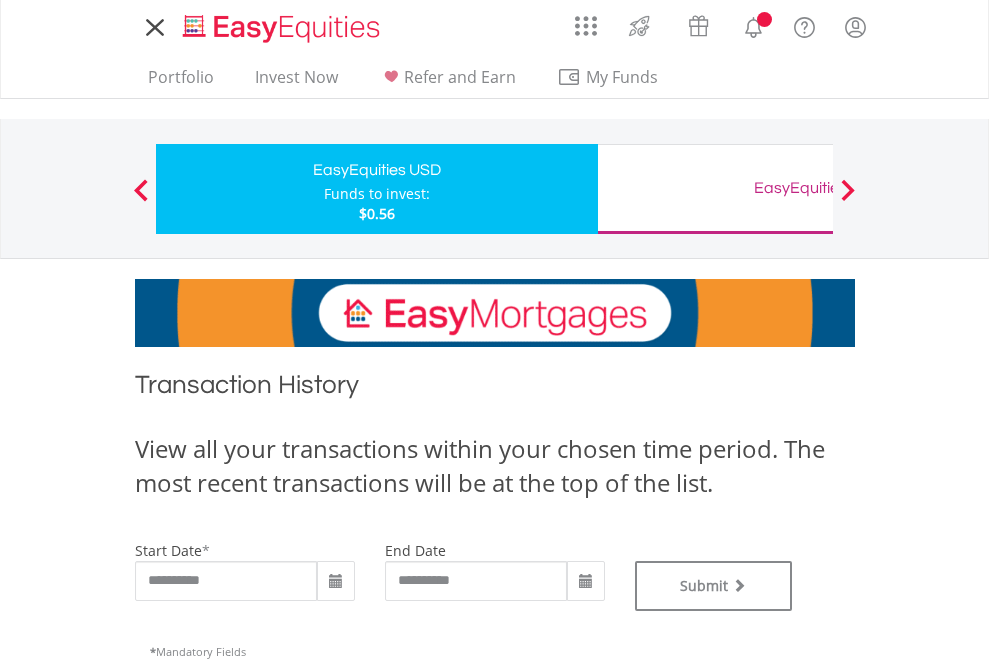 scroll, scrollTop: 0, scrollLeft: 0, axis: both 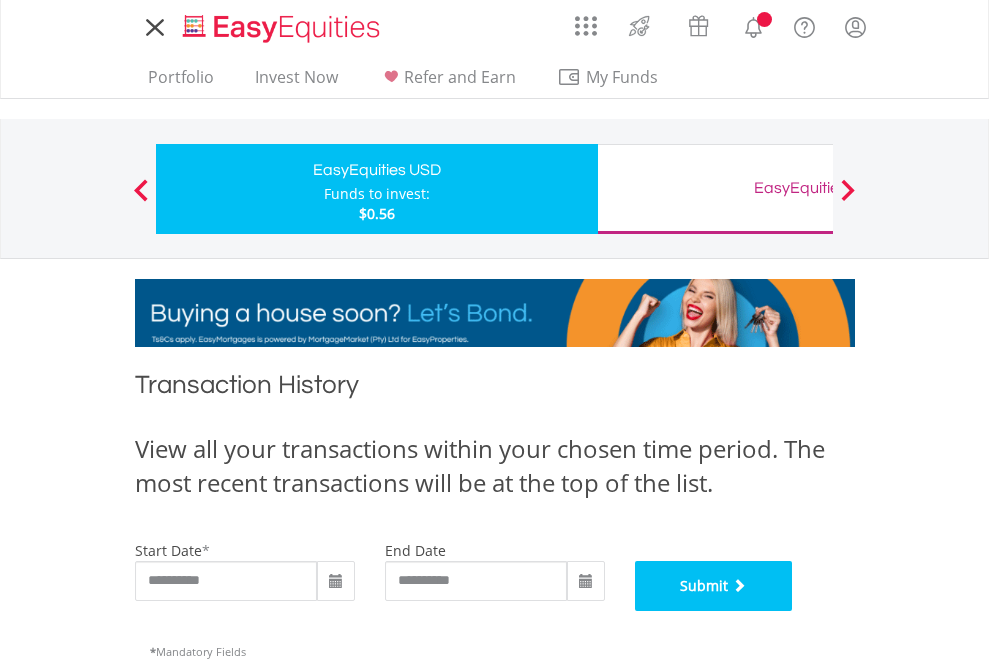 click on "Submit" at bounding box center [714, 586] 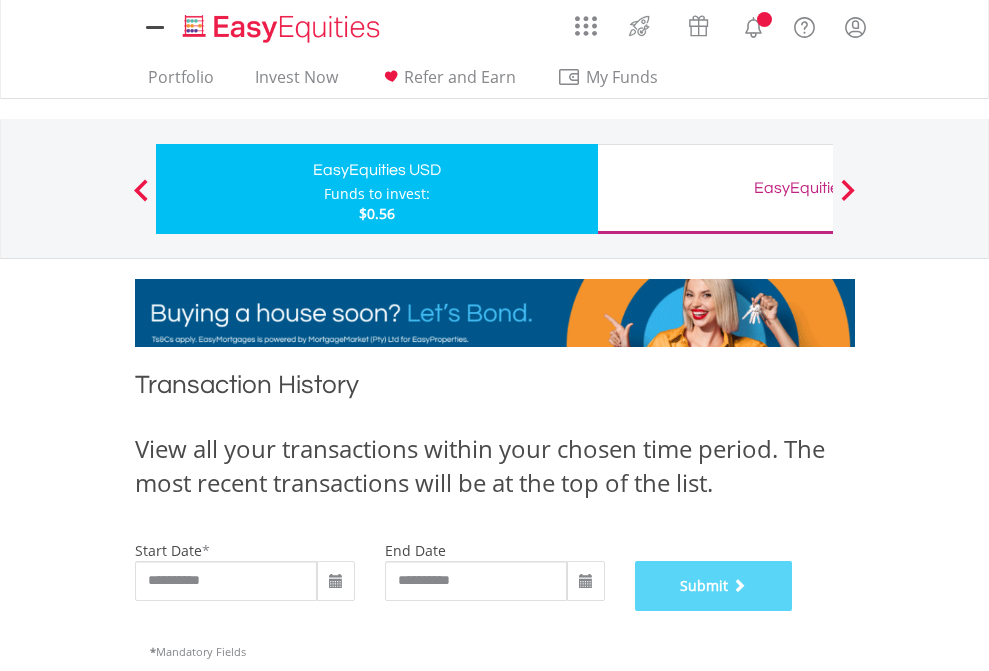 scroll, scrollTop: 811, scrollLeft: 0, axis: vertical 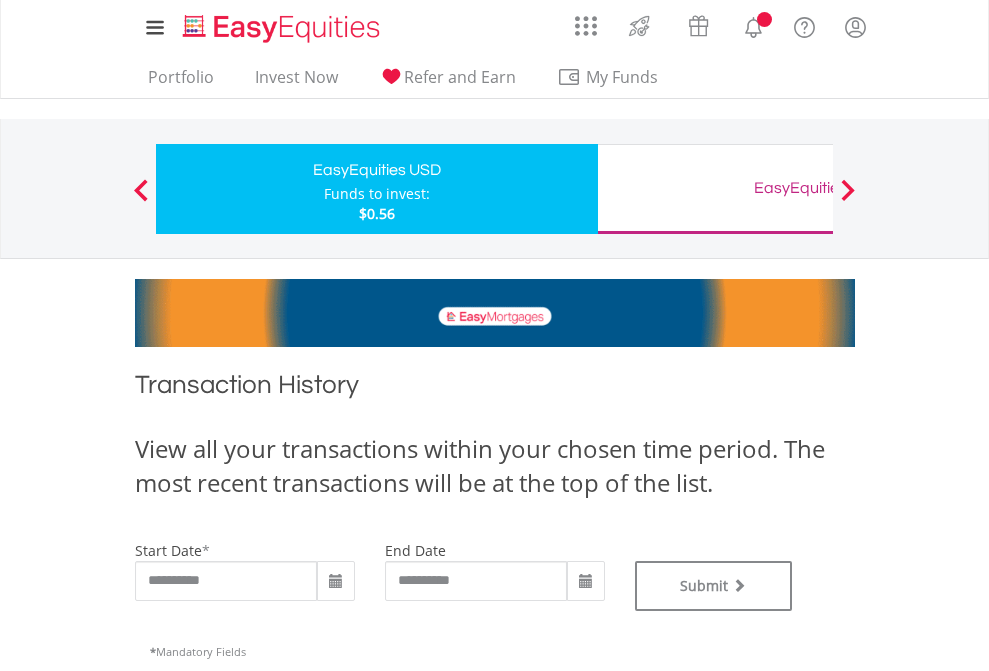 click on "EasyEquities GBP" at bounding box center (818, 188) 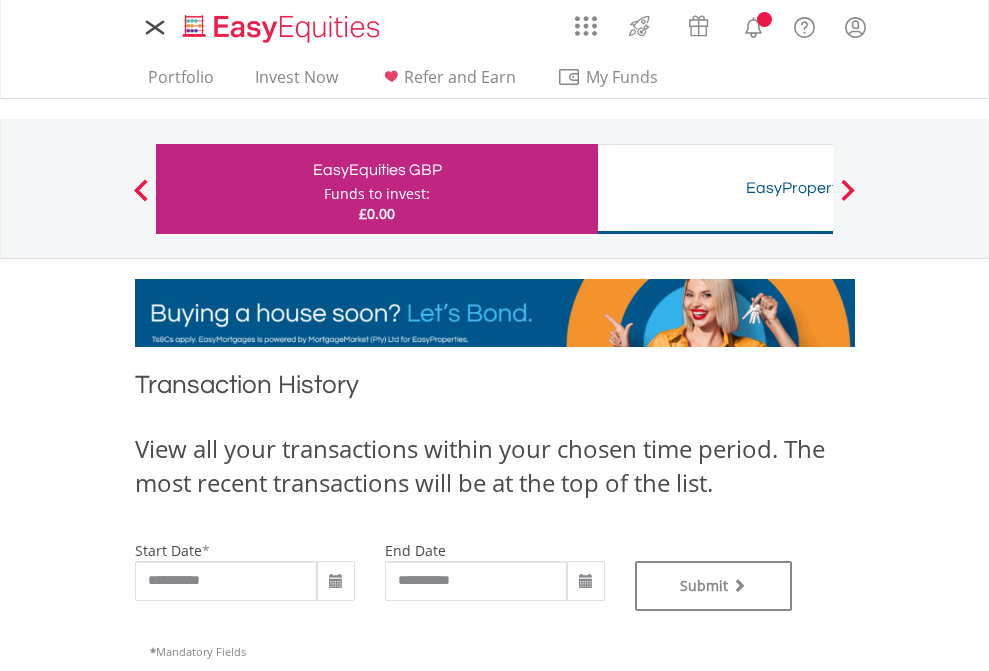 scroll, scrollTop: 0, scrollLeft: 0, axis: both 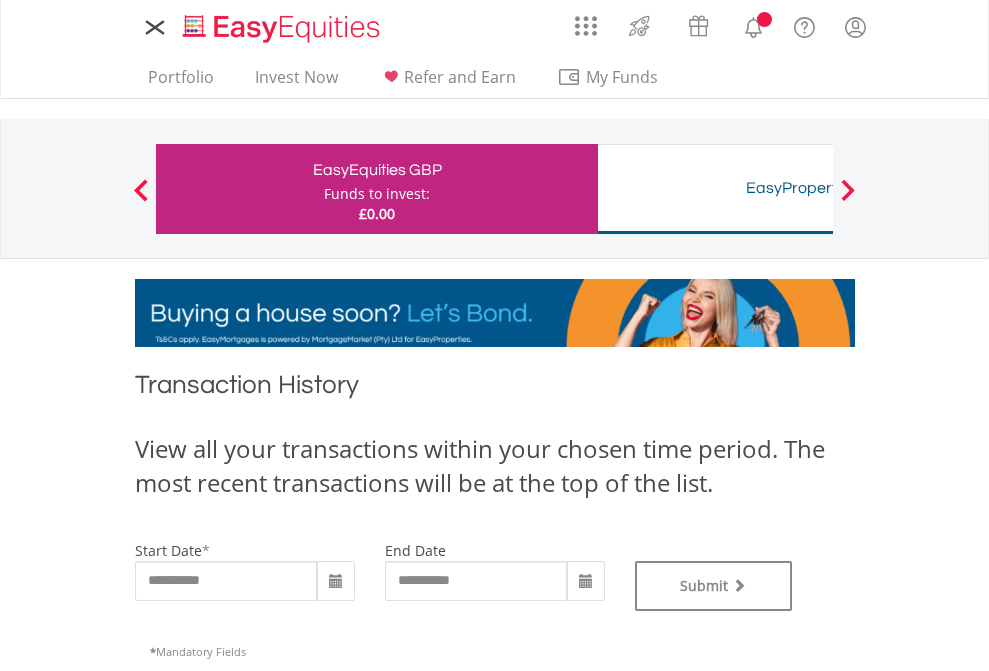 type on "**********" 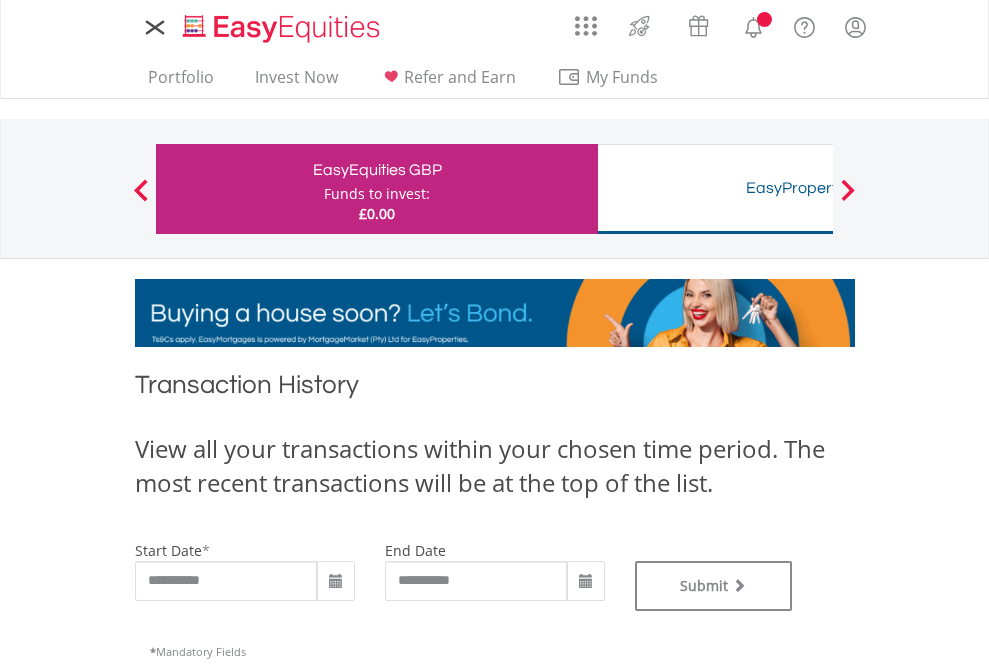 type on "**********" 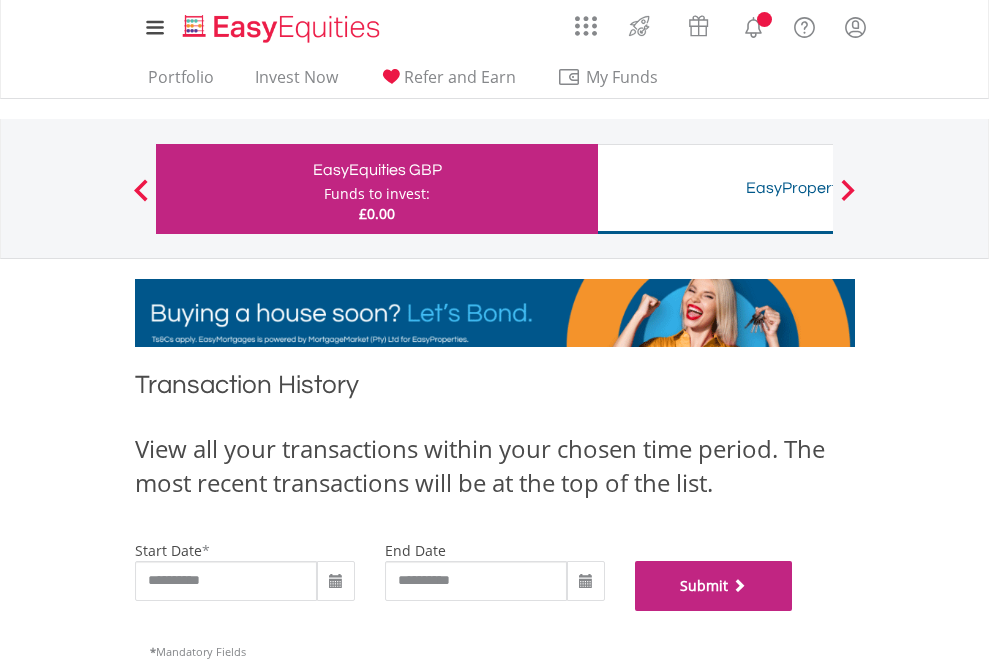 click on "Submit" at bounding box center [714, 586] 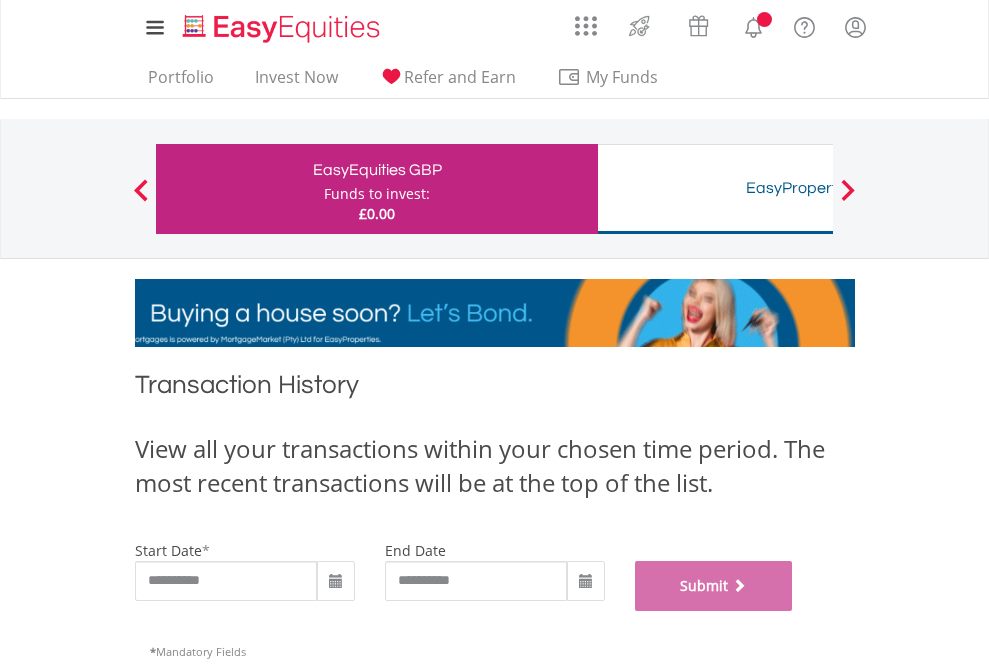 scroll, scrollTop: 811, scrollLeft: 0, axis: vertical 